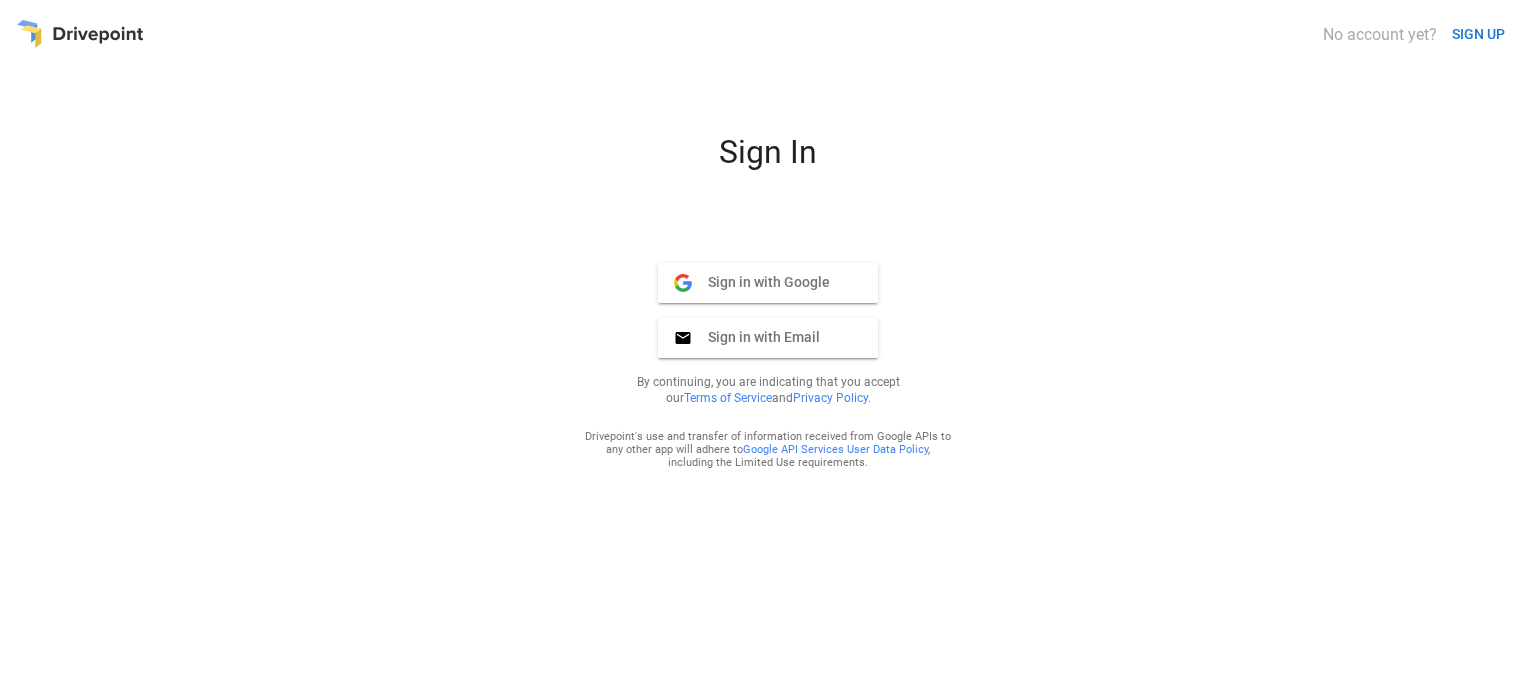 scroll, scrollTop: 0, scrollLeft: 0, axis: both 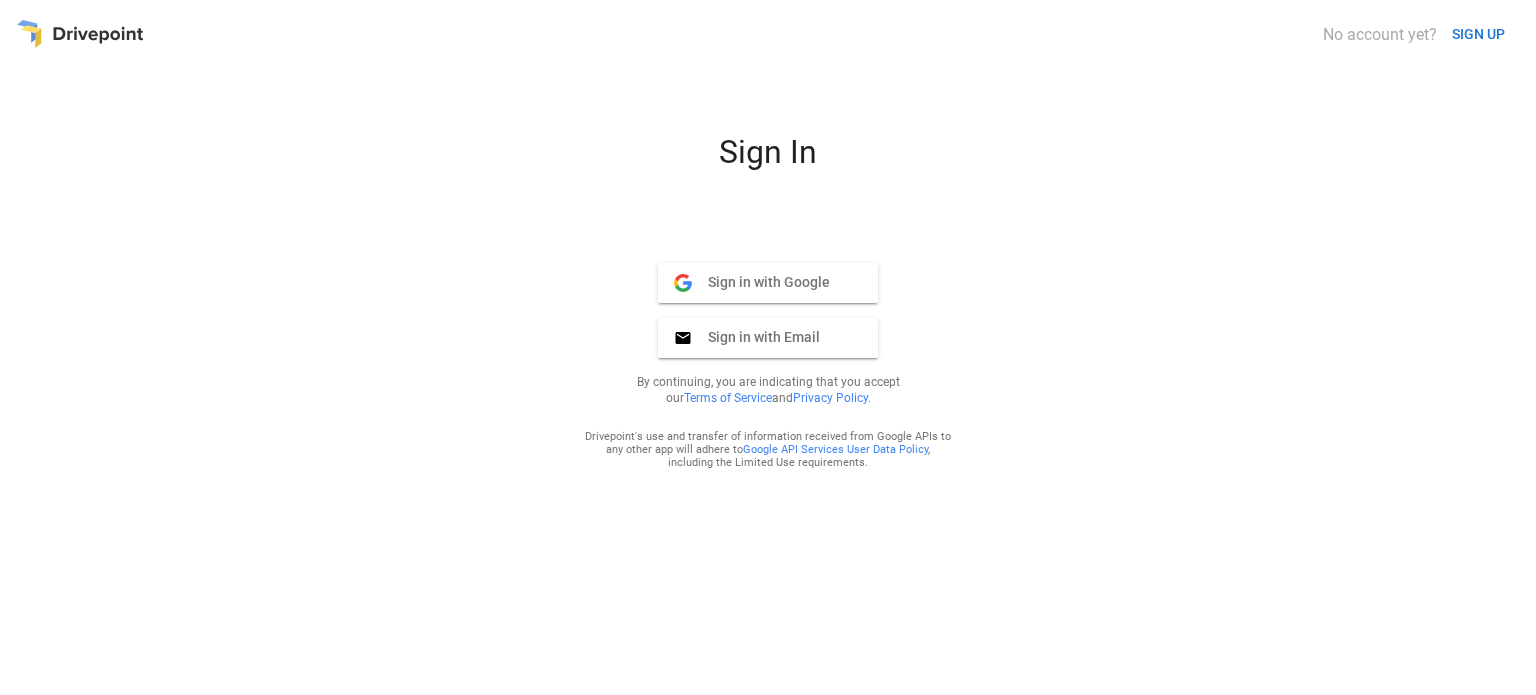 click on "Sign in with Google" at bounding box center [761, 282] 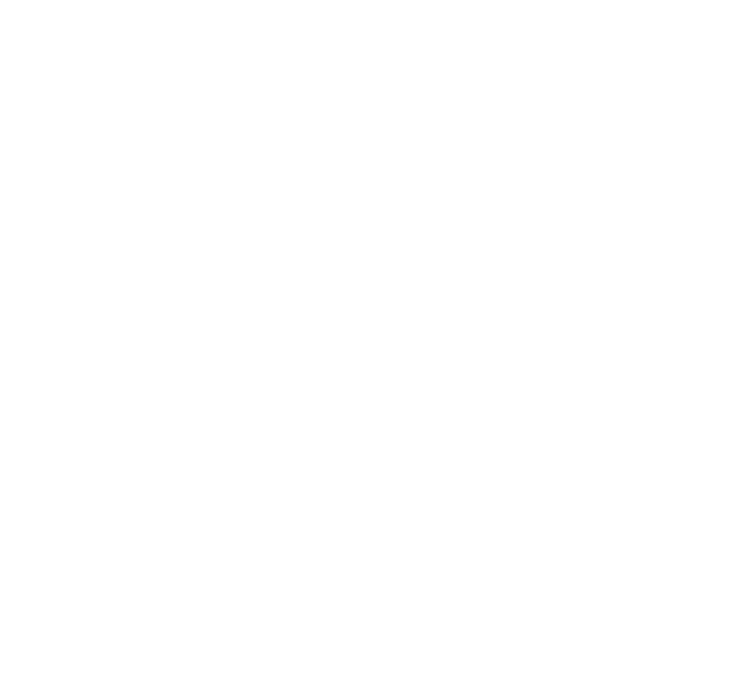 scroll, scrollTop: 0, scrollLeft: 0, axis: both 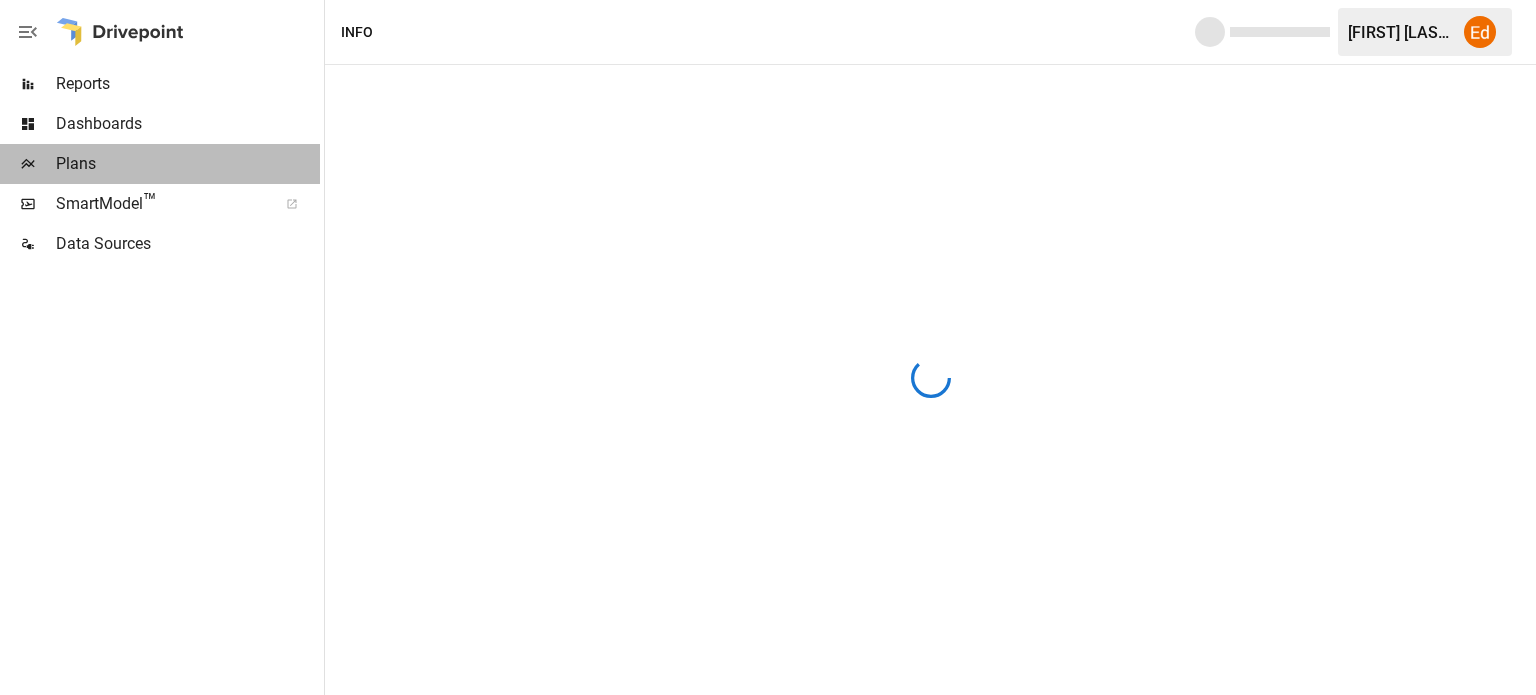 click on "Plans" at bounding box center [188, 164] 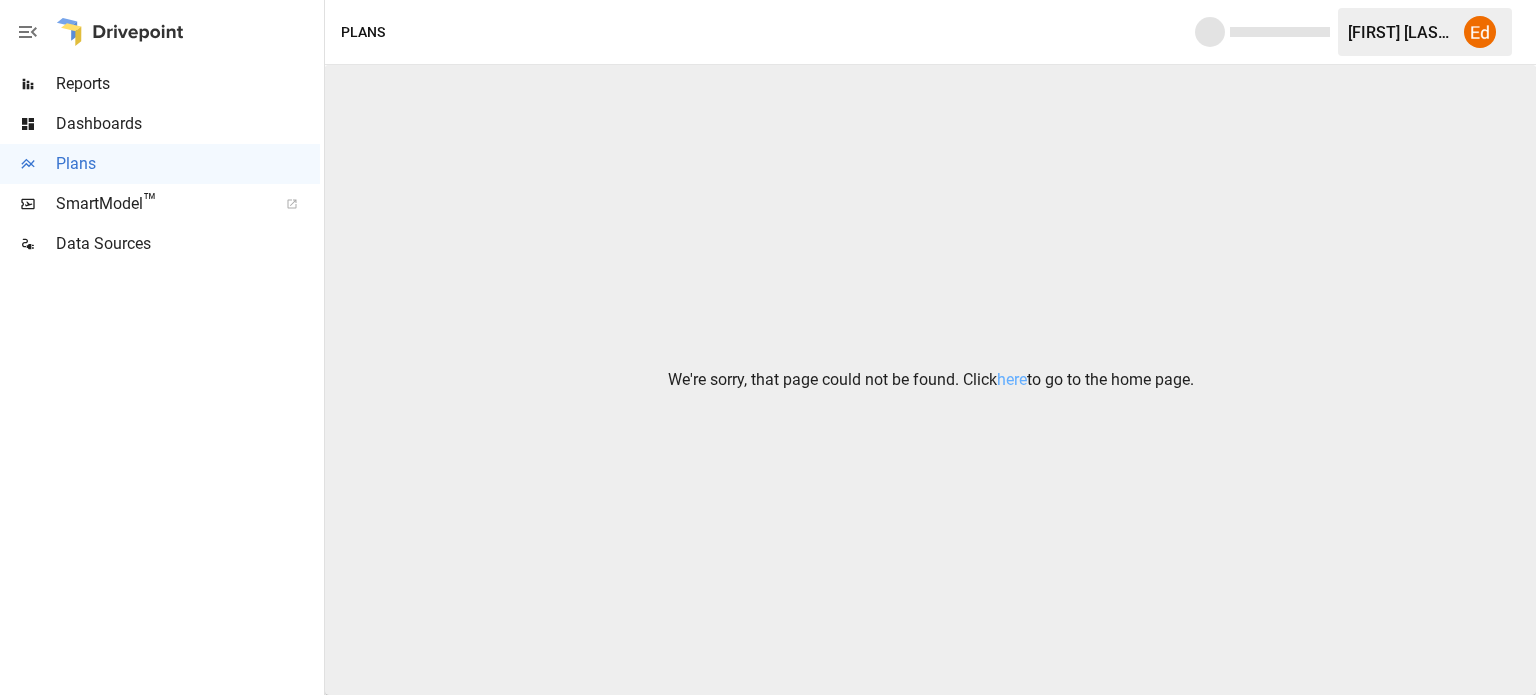 click on "Reports" at bounding box center [188, 84] 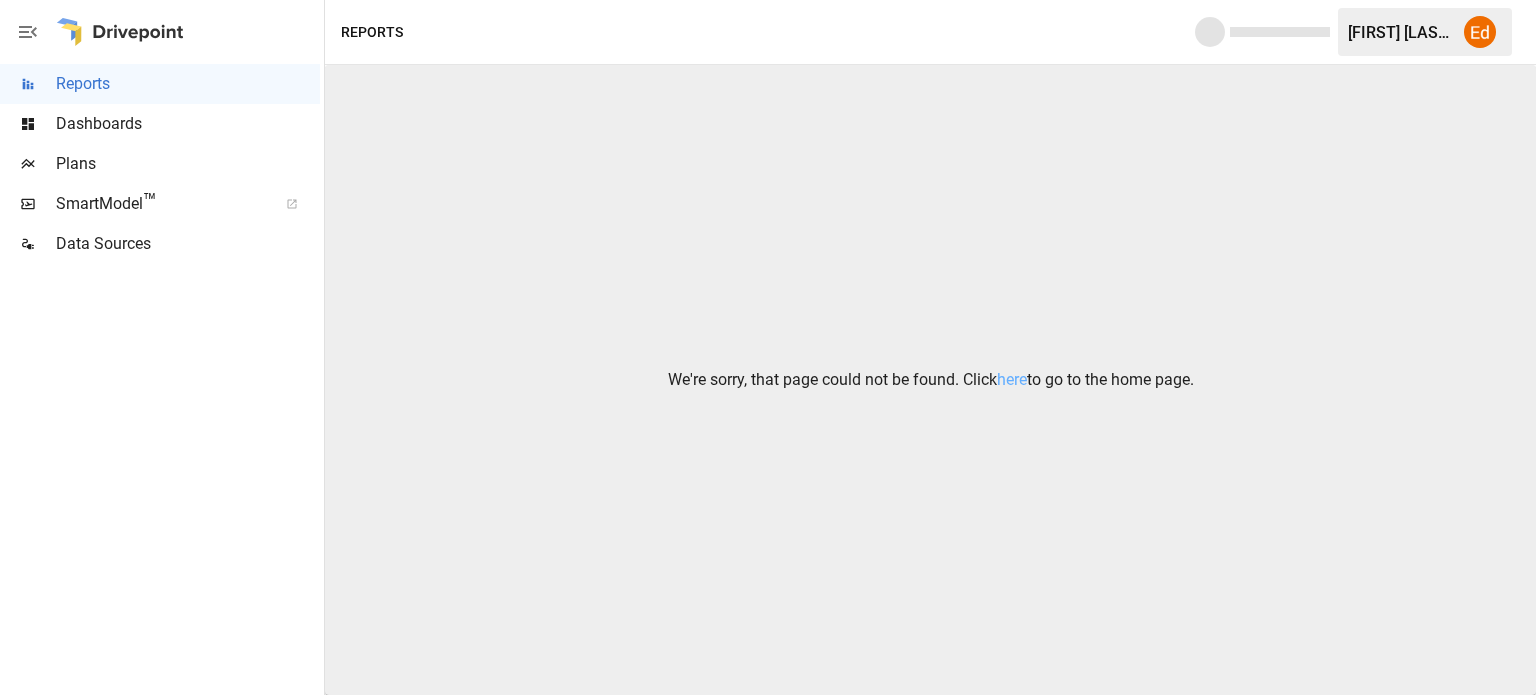 click at bounding box center (120, 32) 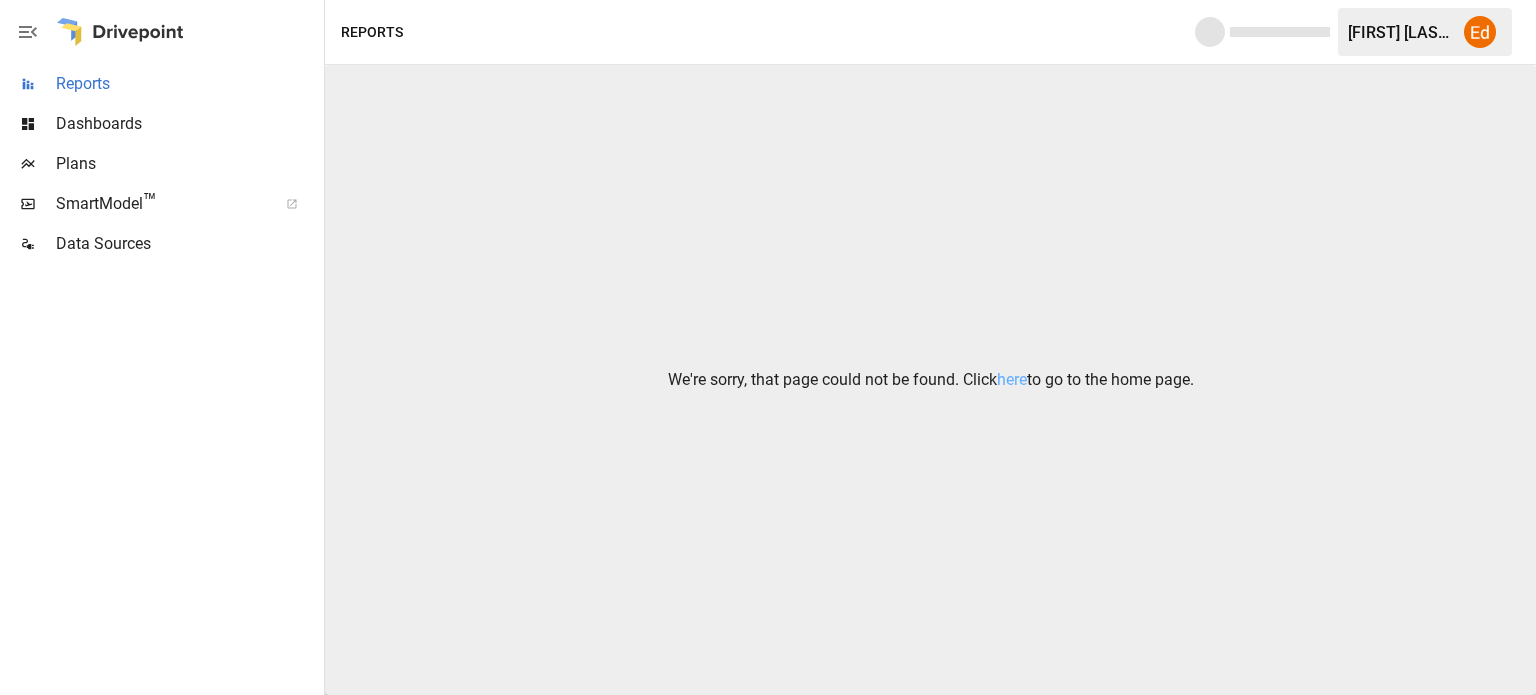 click on "Reports" at bounding box center (188, 84) 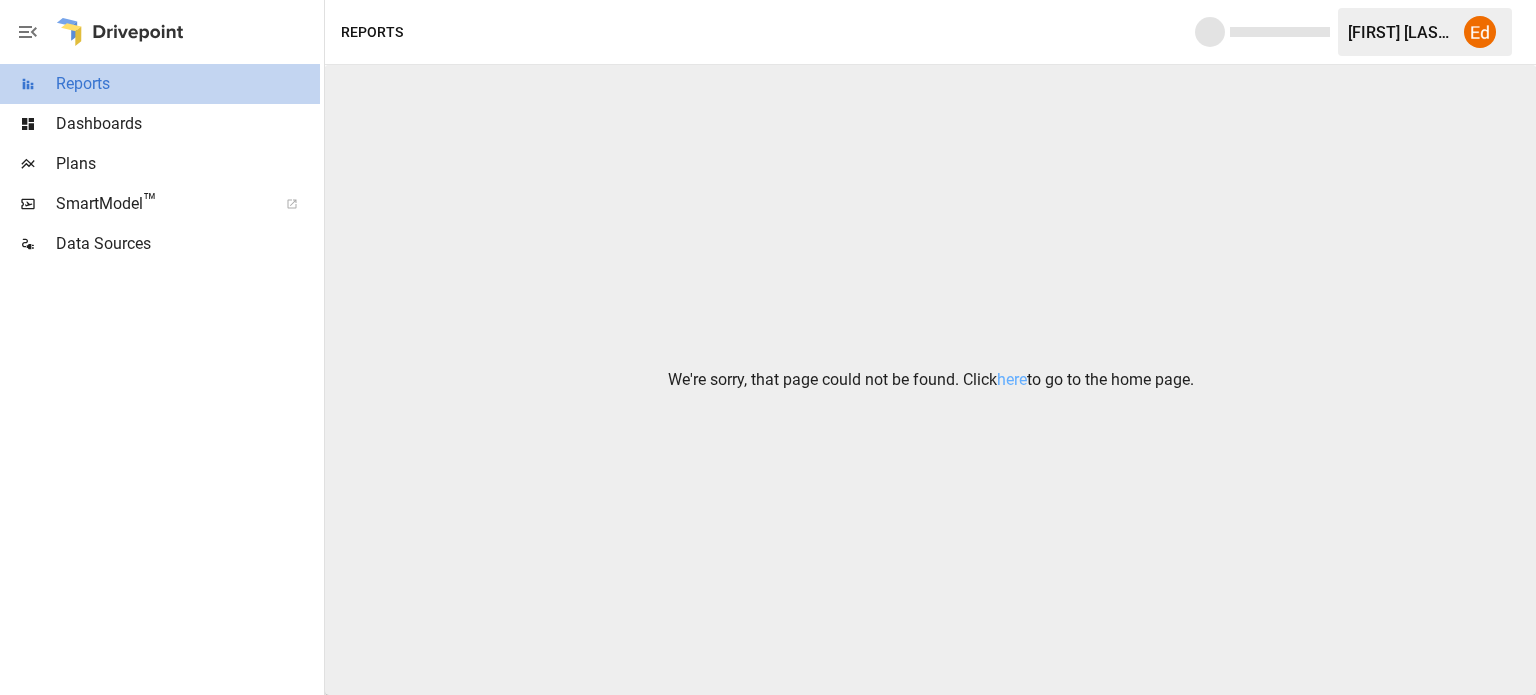 click on "Reports" at bounding box center [188, 84] 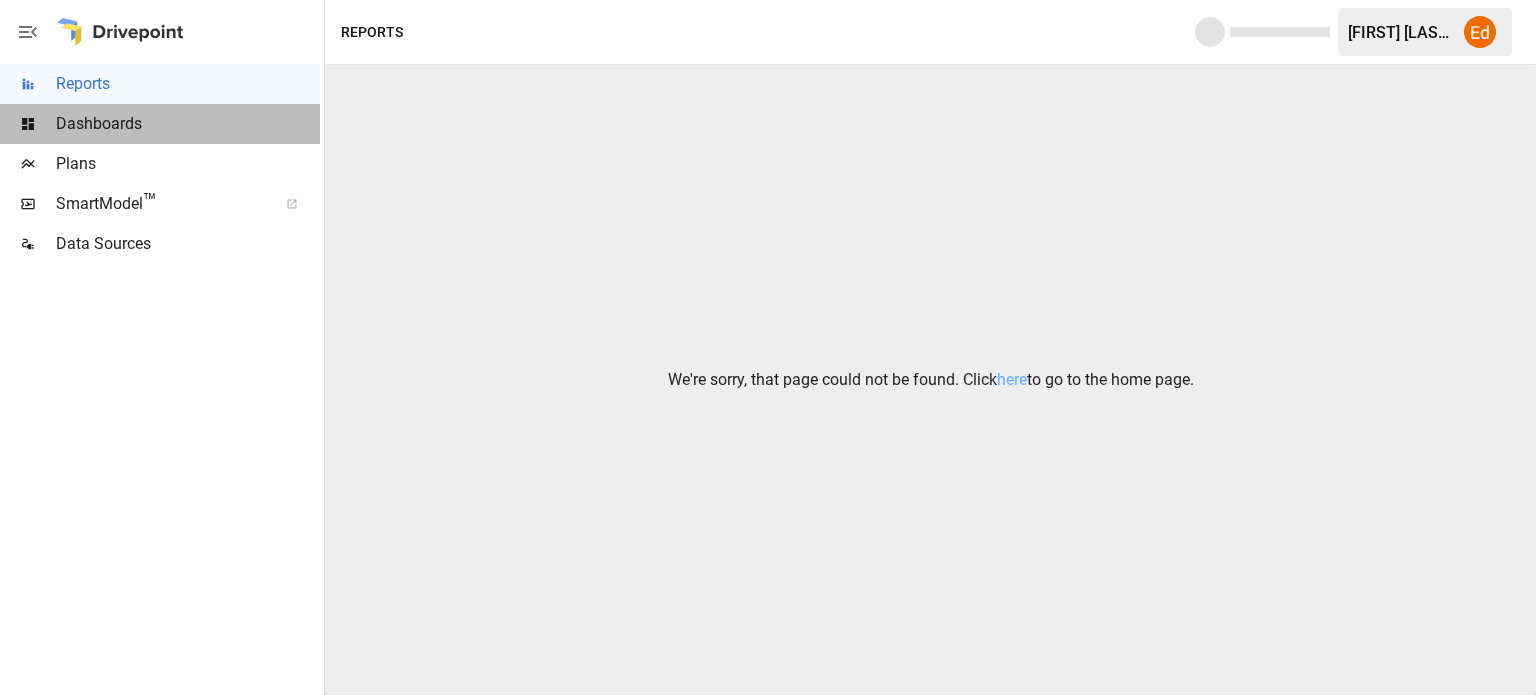 click on "Dashboards" at bounding box center (188, 124) 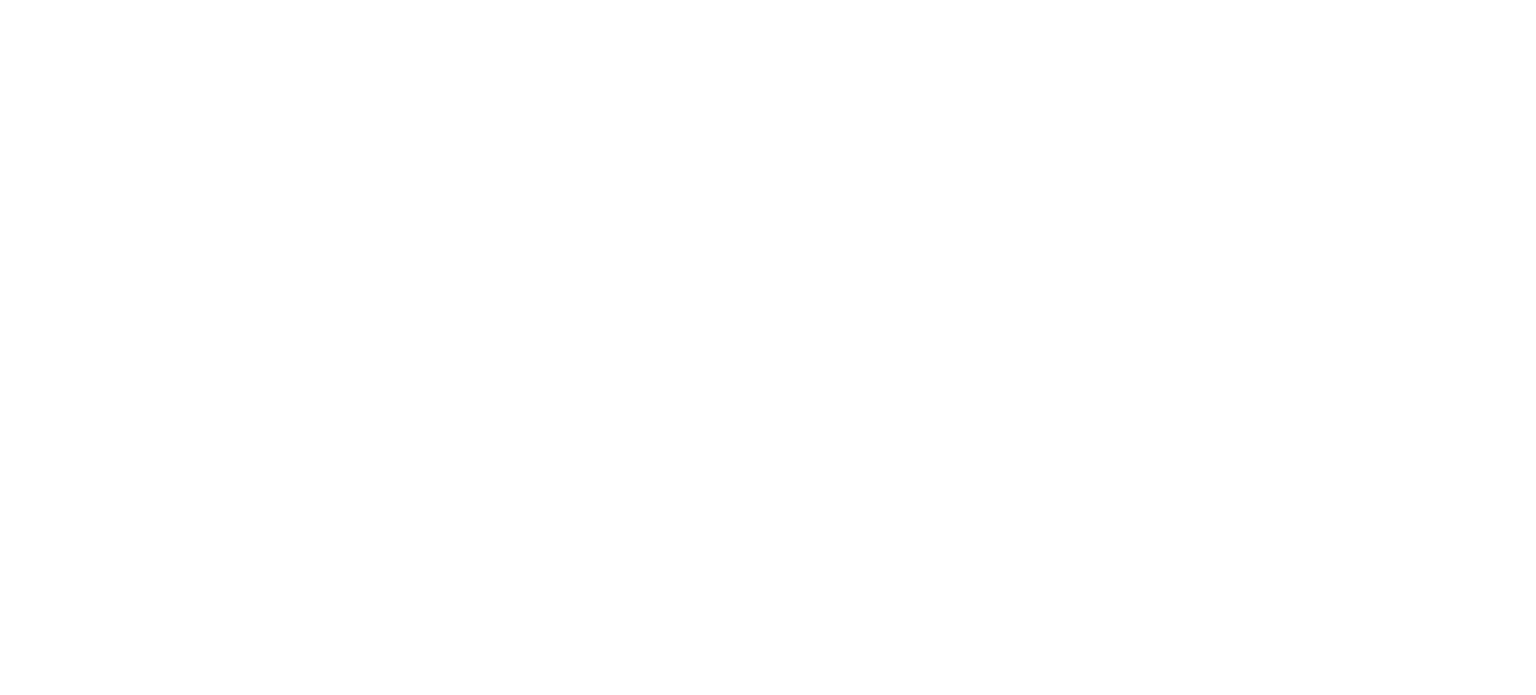 scroll, scrollTop: 0, scrollLeft: 0, axis: both 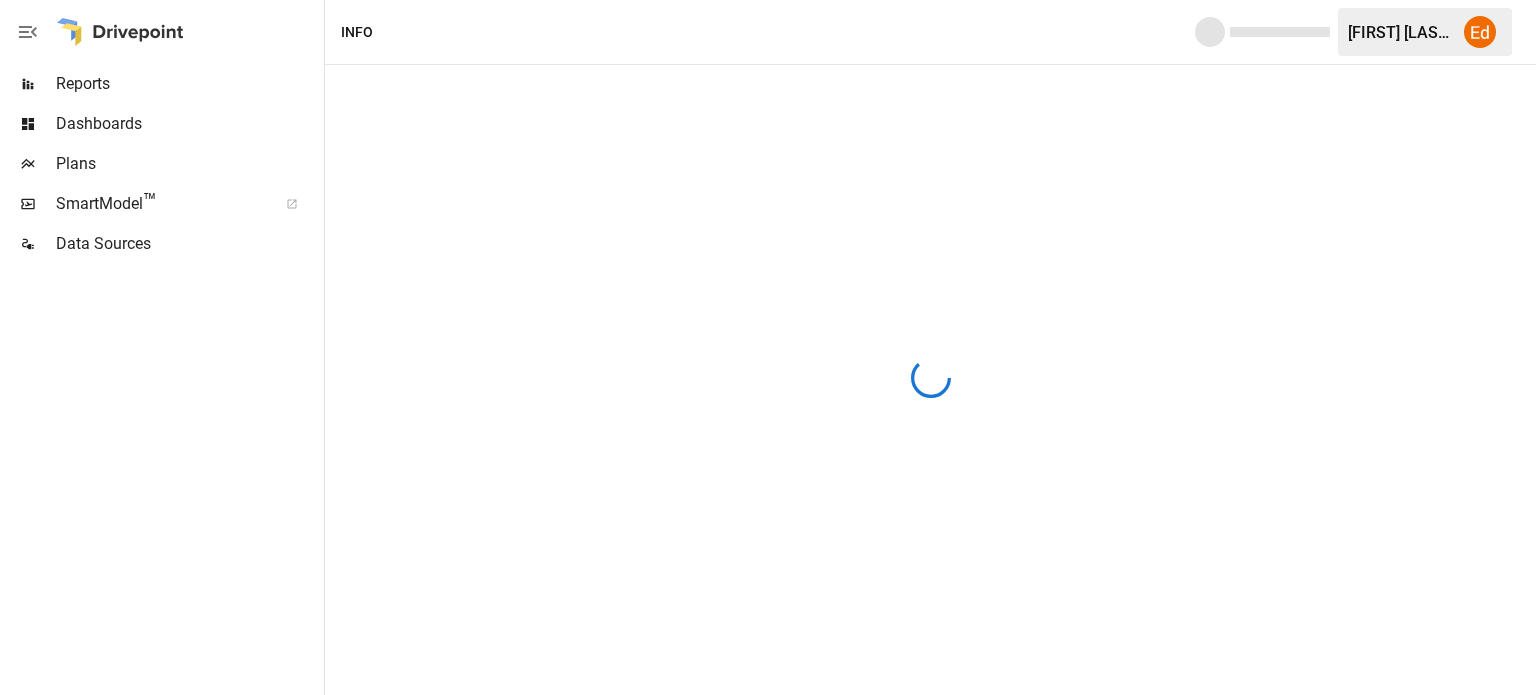 click on "[NAME] [NAME]." at bounding box center [1400, 32] 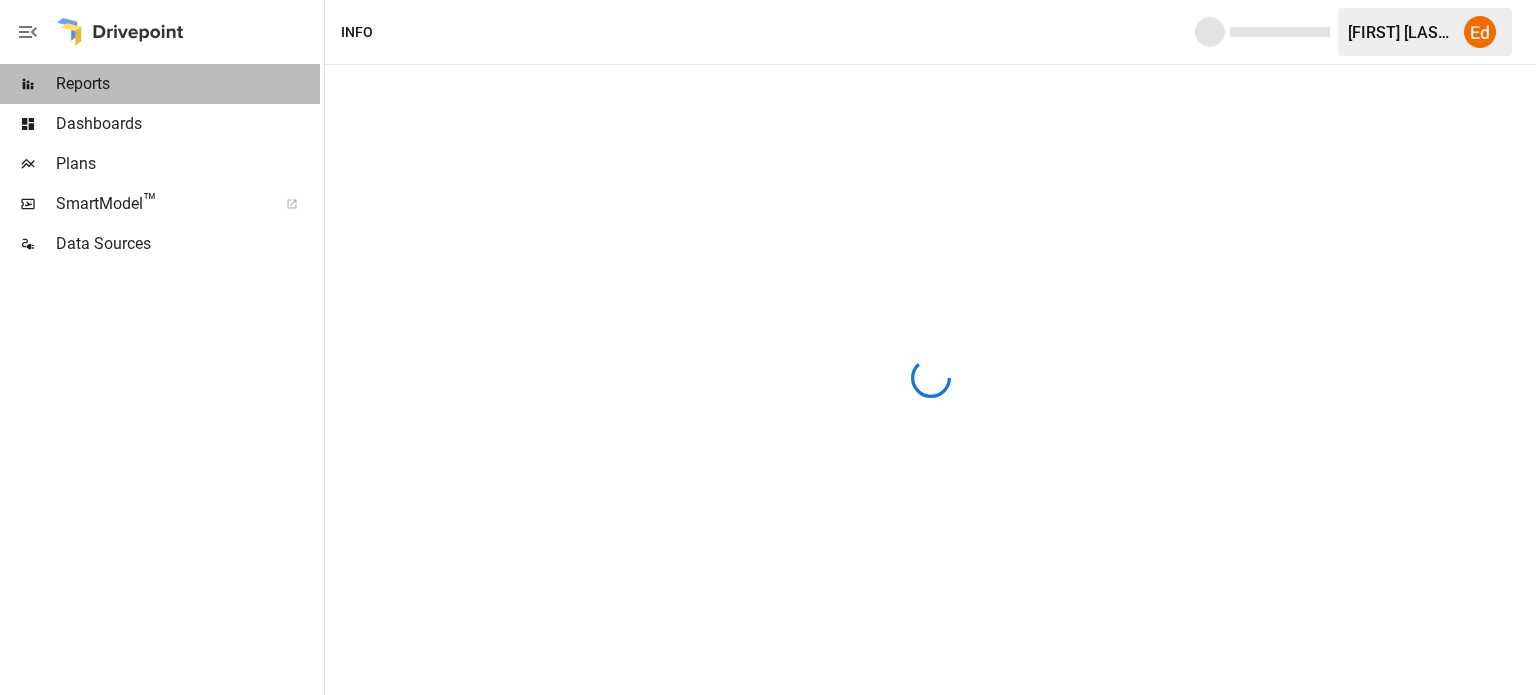 click on "Reports" at bounding box center (188, 84) 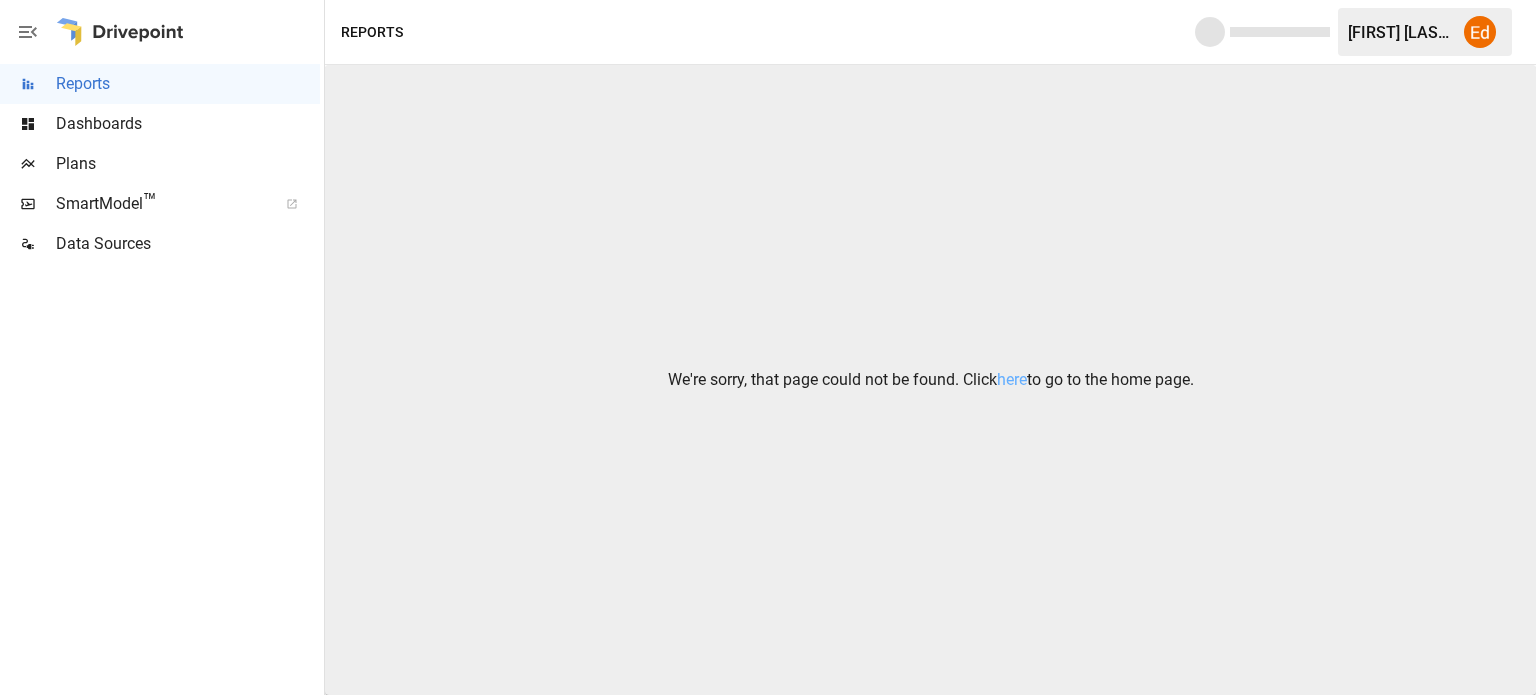 click on "Dashboards" at bounding box center [188, 124] 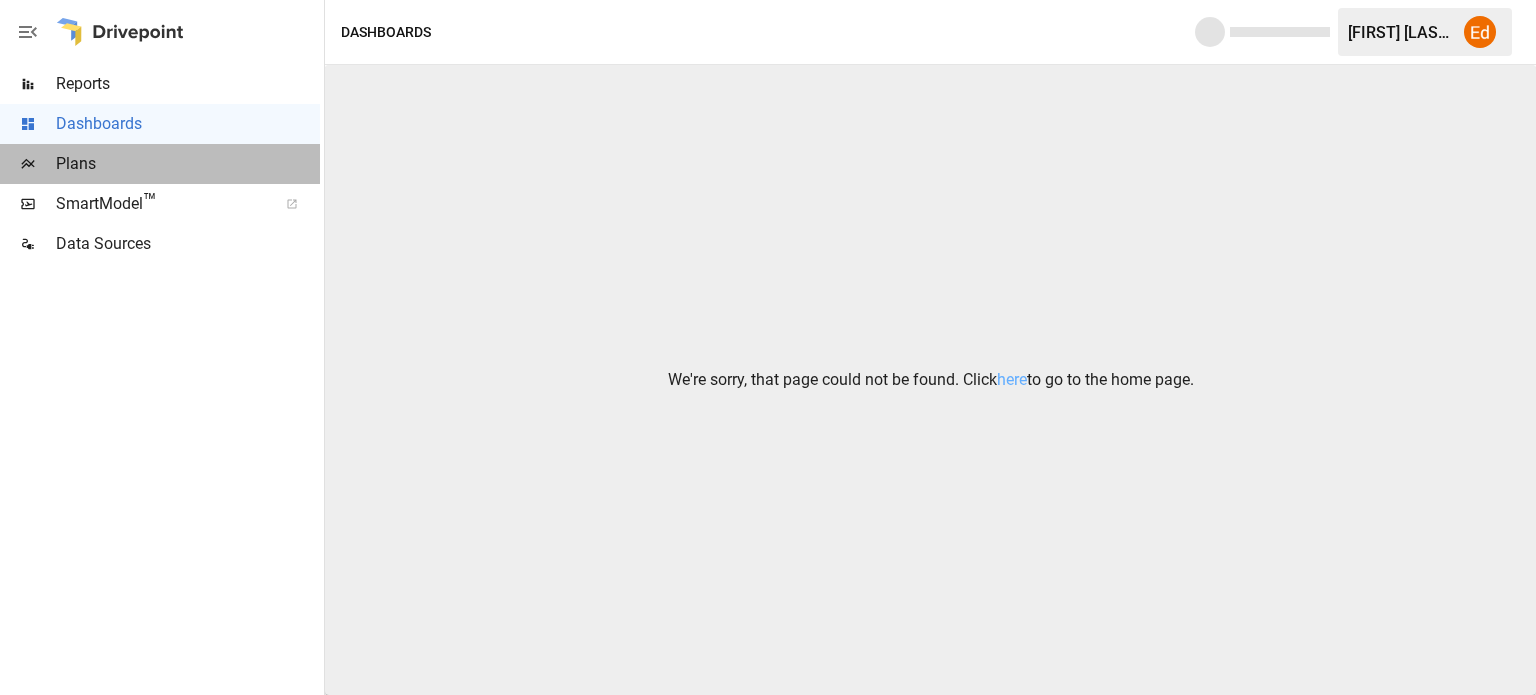 click on "Plans" at bounding box center [188, 164] 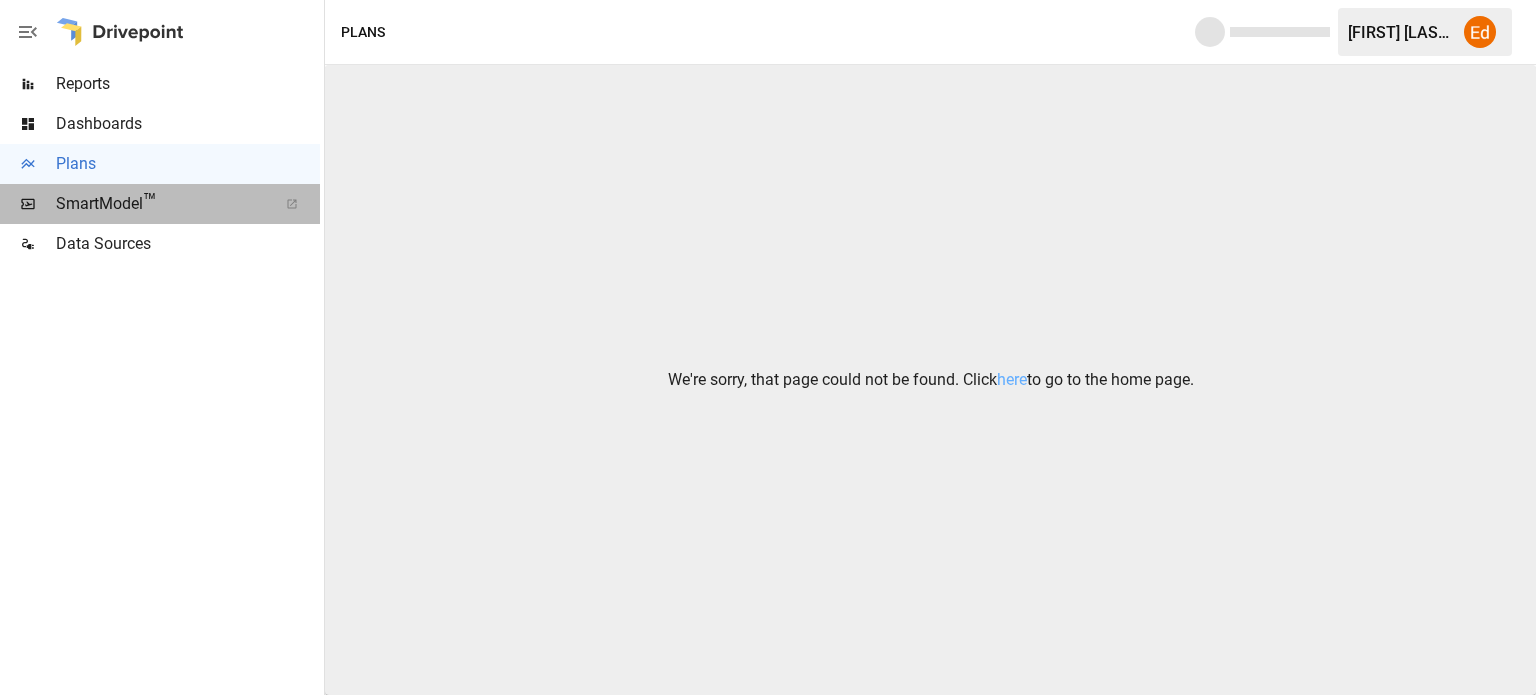 click on "SmartModel ™" at bounding box center (160, 204) 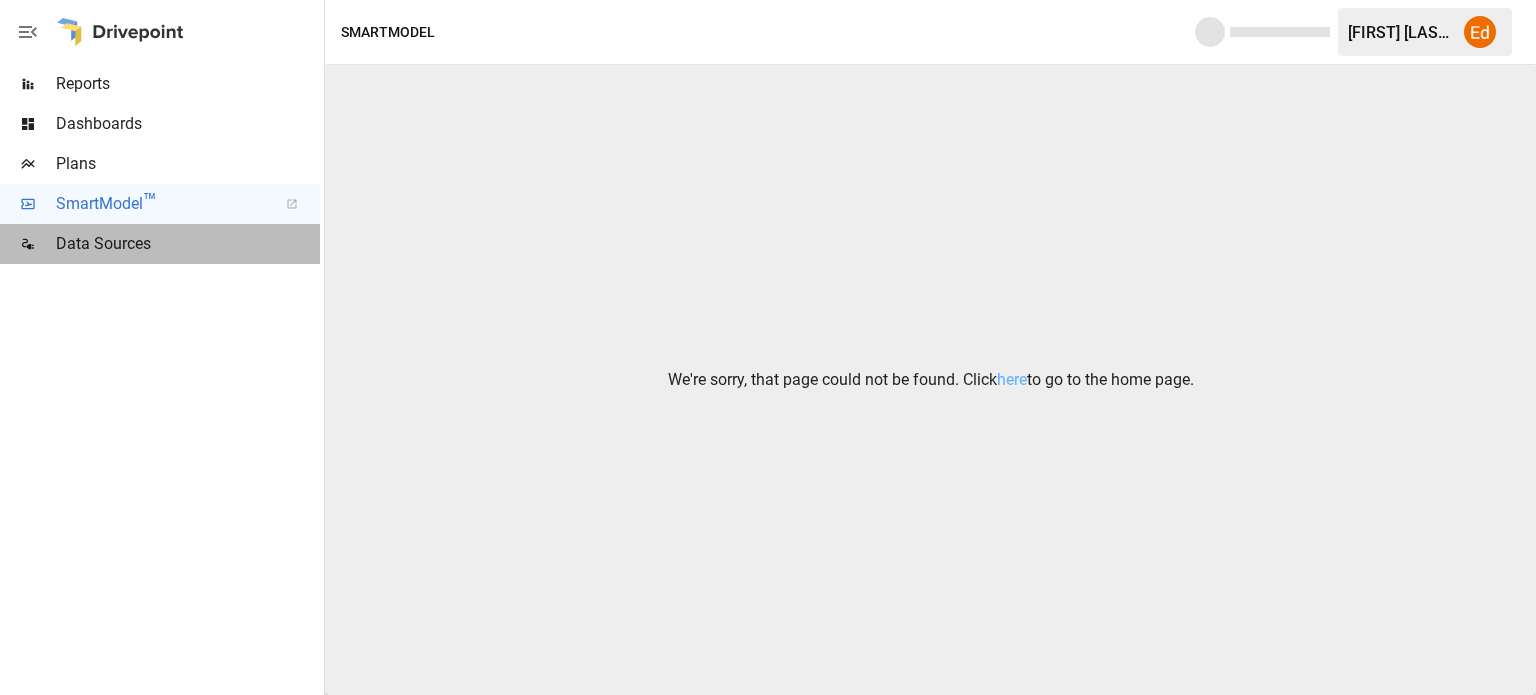 click on "Data Sources" at bounding box center [188, 244] 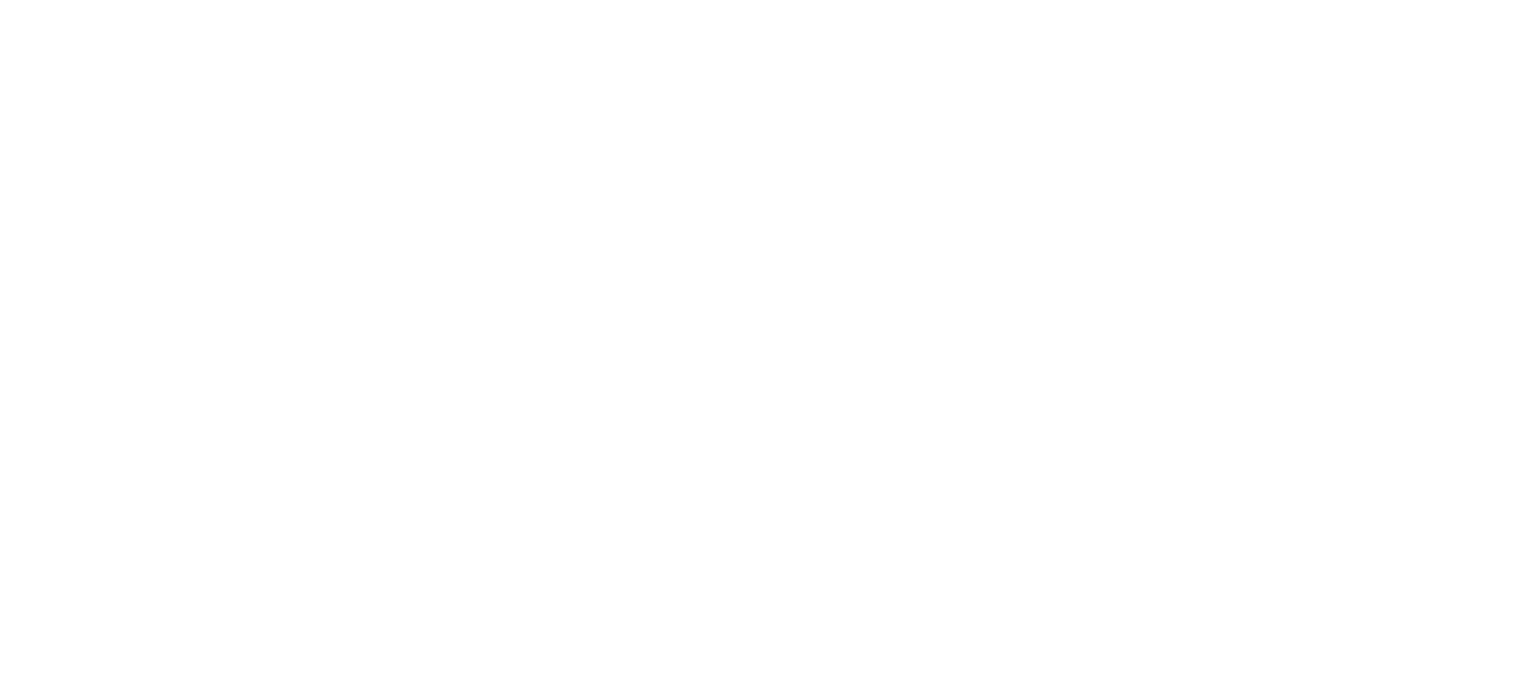 scroll, scrollTop: 0, scrollLeft: 0, axis: both 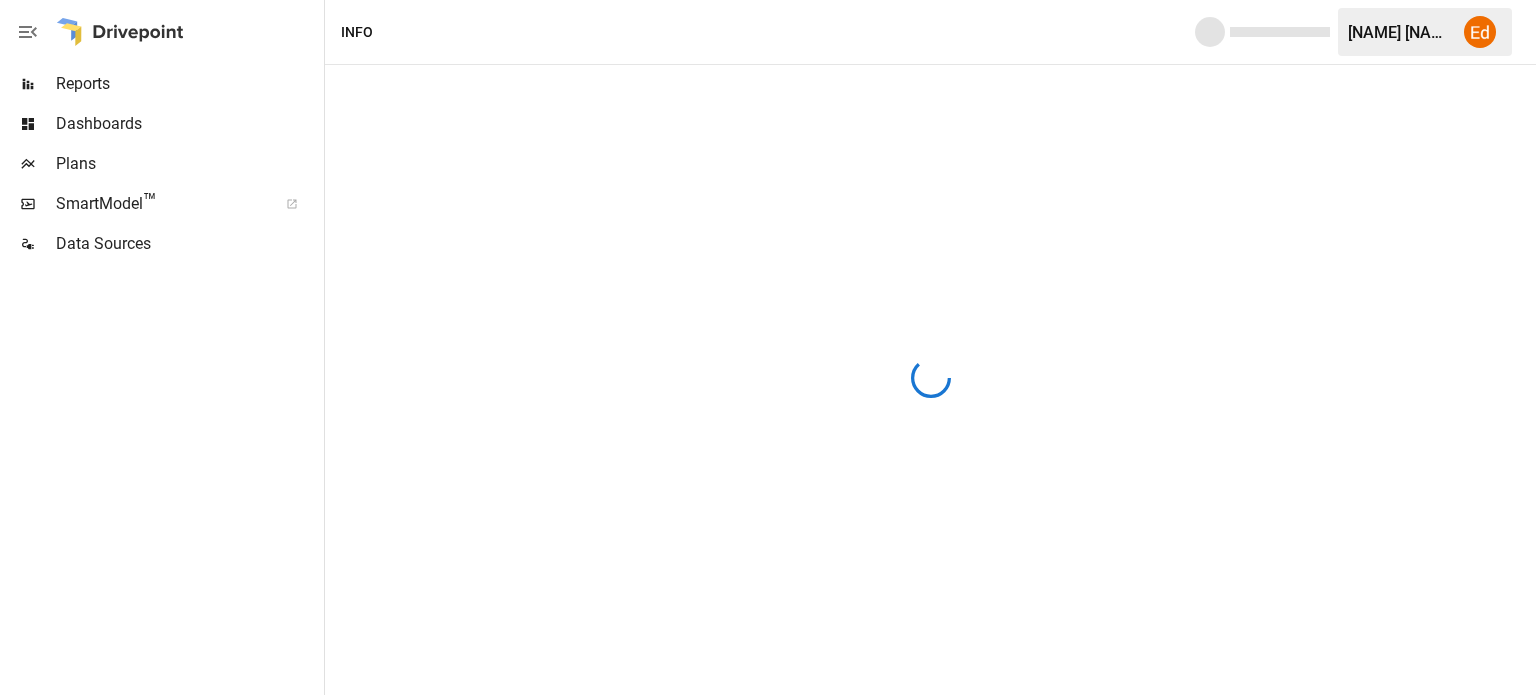 click on "[NAME] [NAME]." at bounding box center [1400, 32] 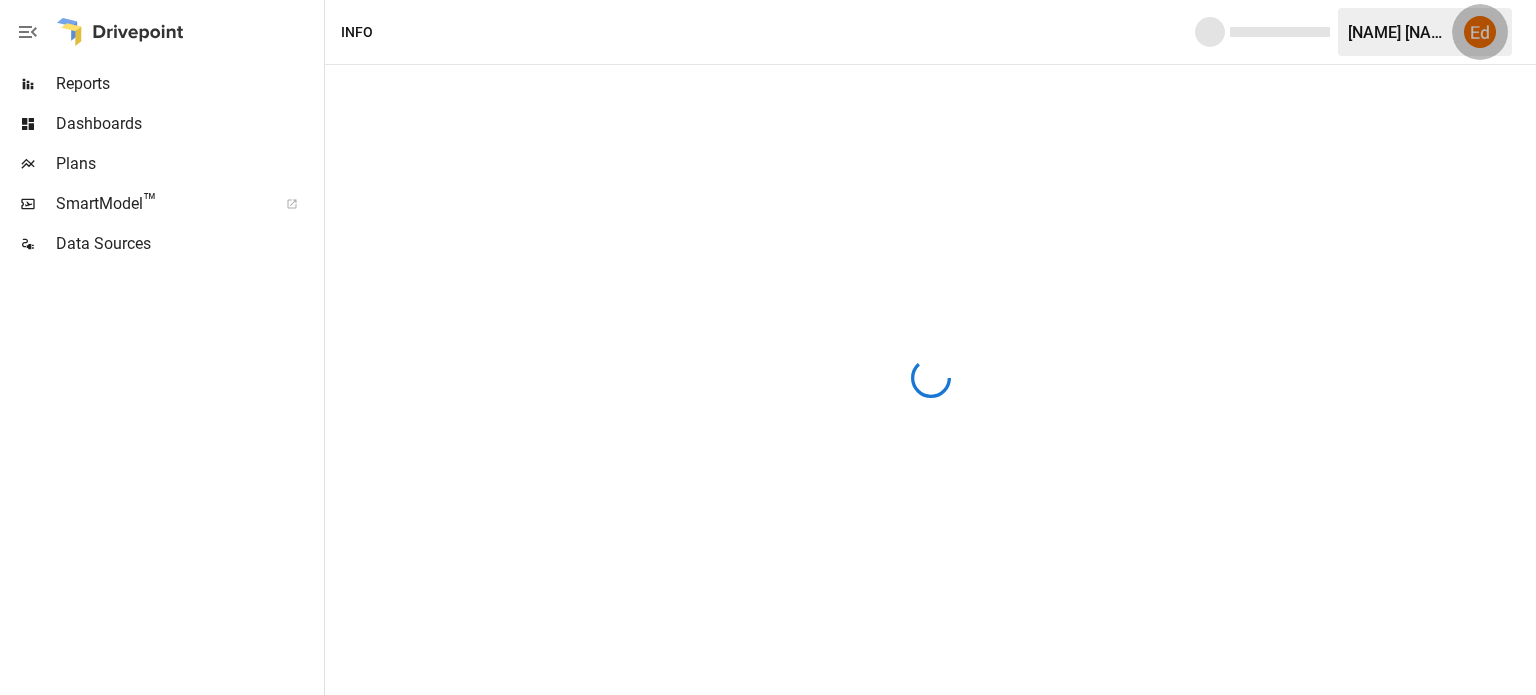 click at bounding box center [1480, 32] 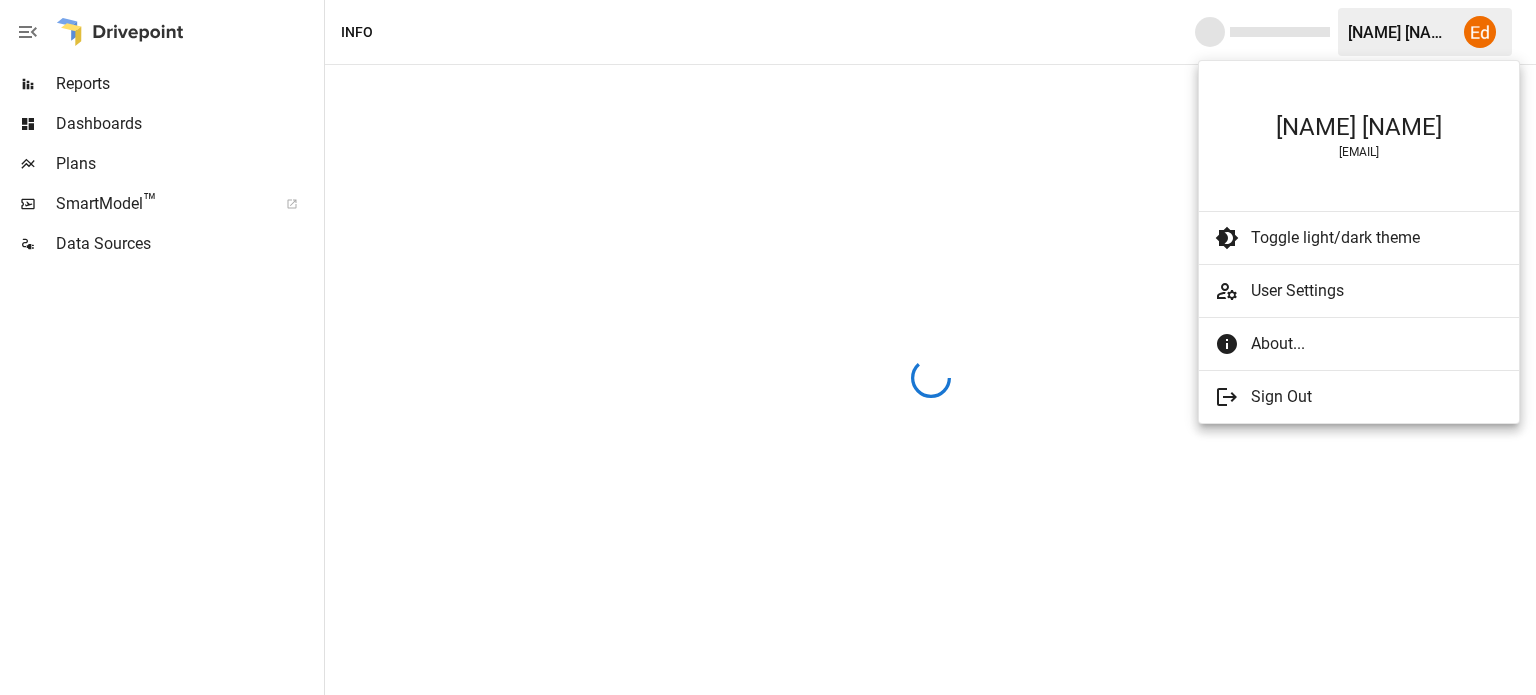 click at bounding box center [768, 347] 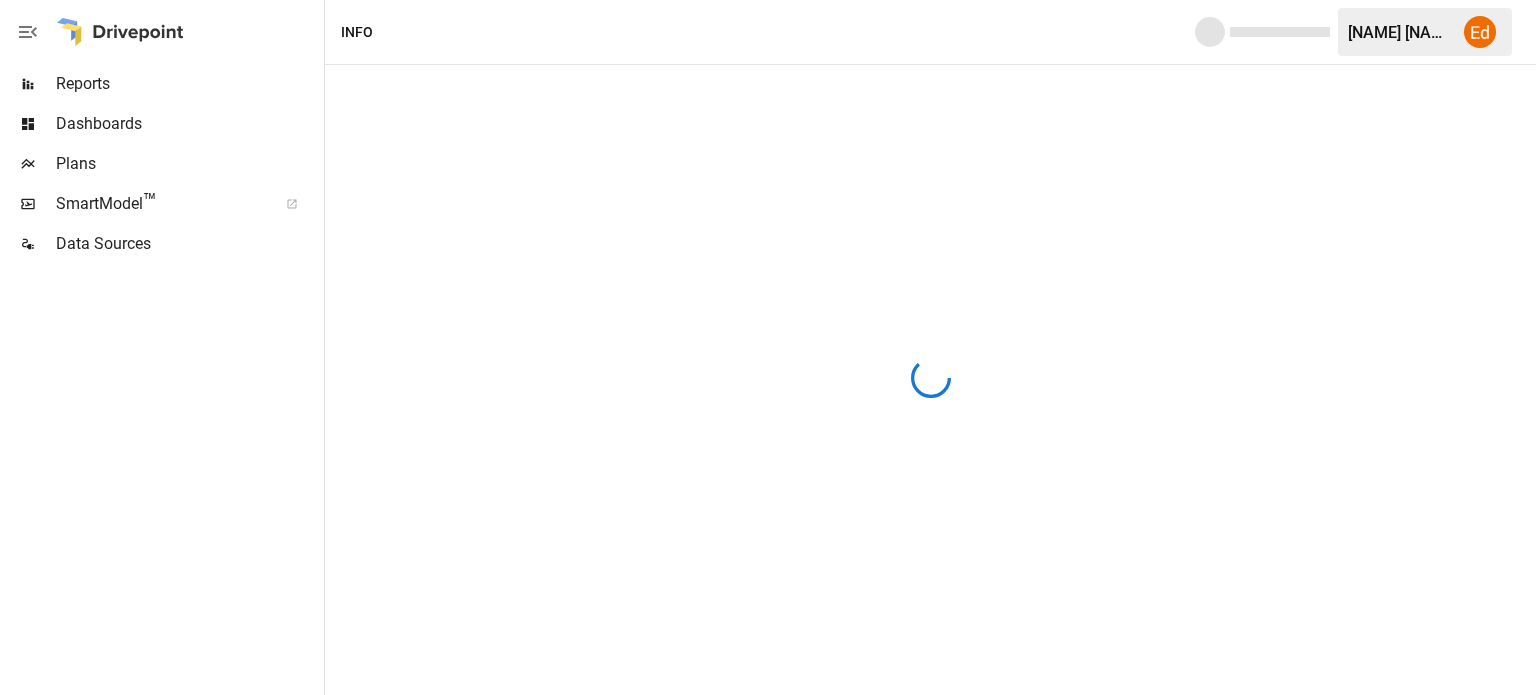 click on "Dashboards" at bounding box center [188, 124] 